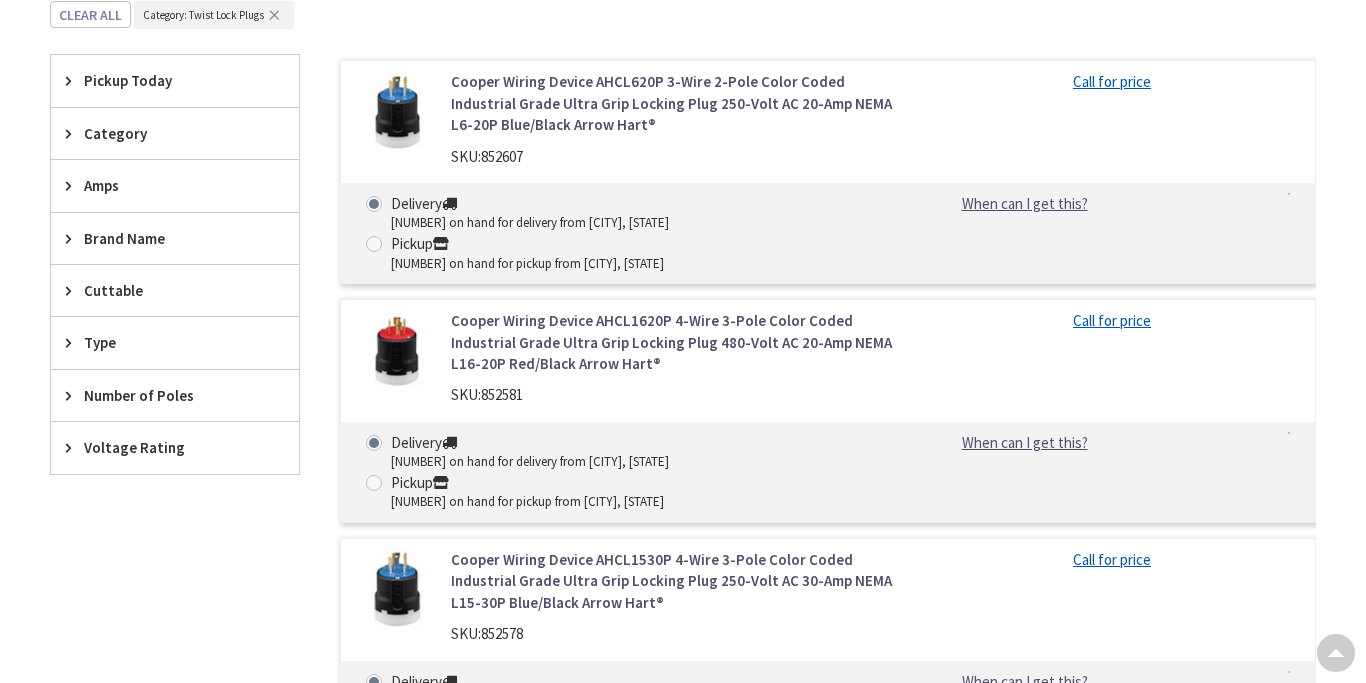 scroll, scrollTop: 598, scrollLeft: 0, axis: vertical 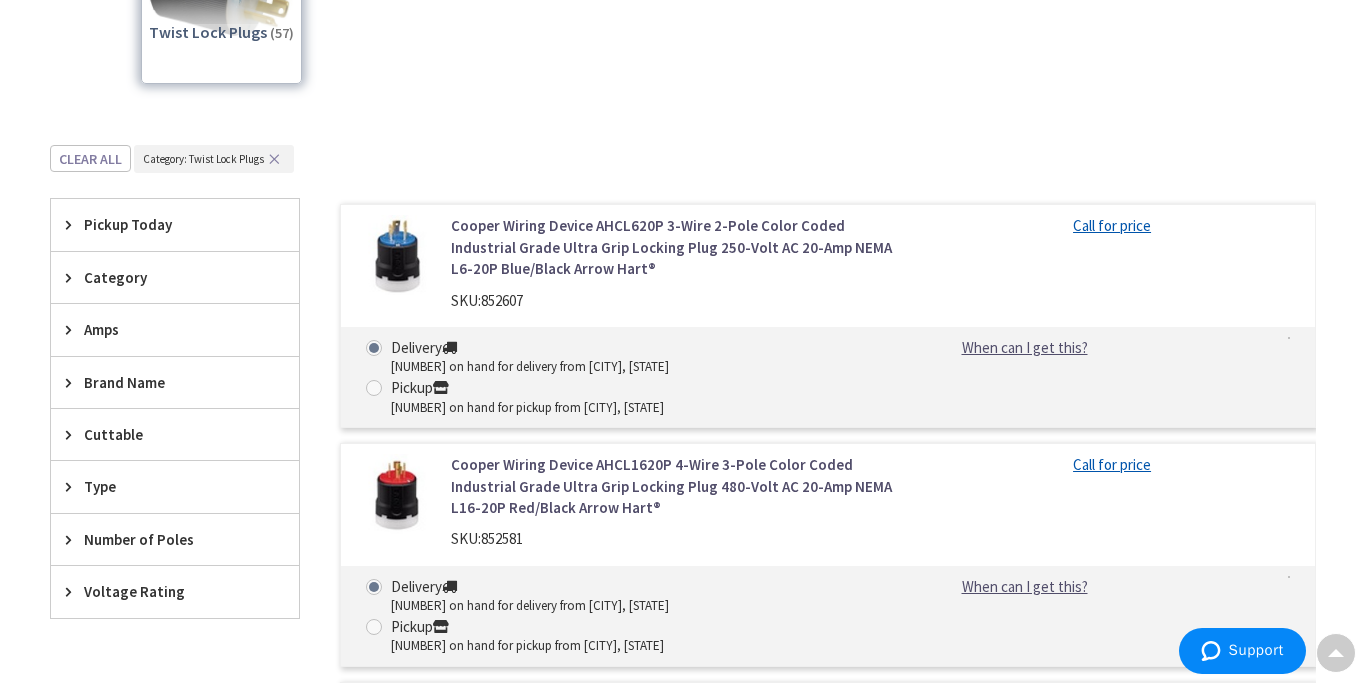 click at bounding box center [396, 255] 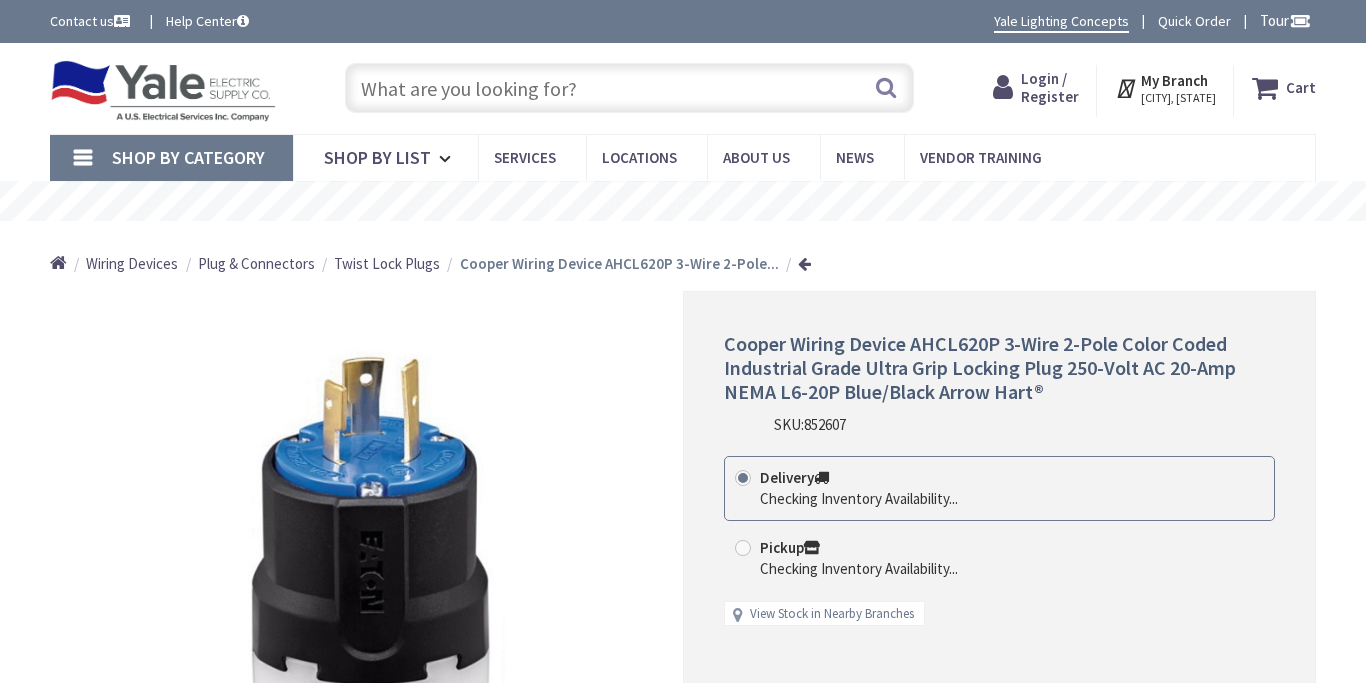 scroll, scrollTop: 0, scrollLeft: 0, axis: both 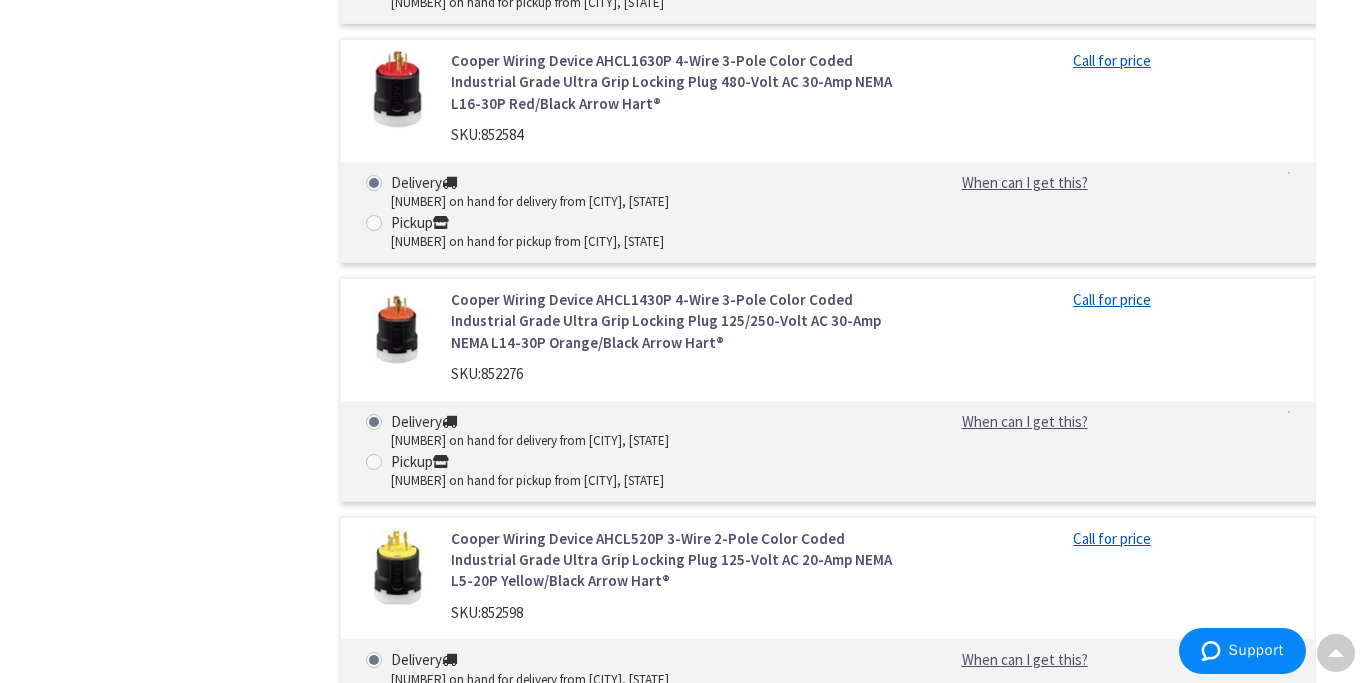 click at bounding box center [396, 568] 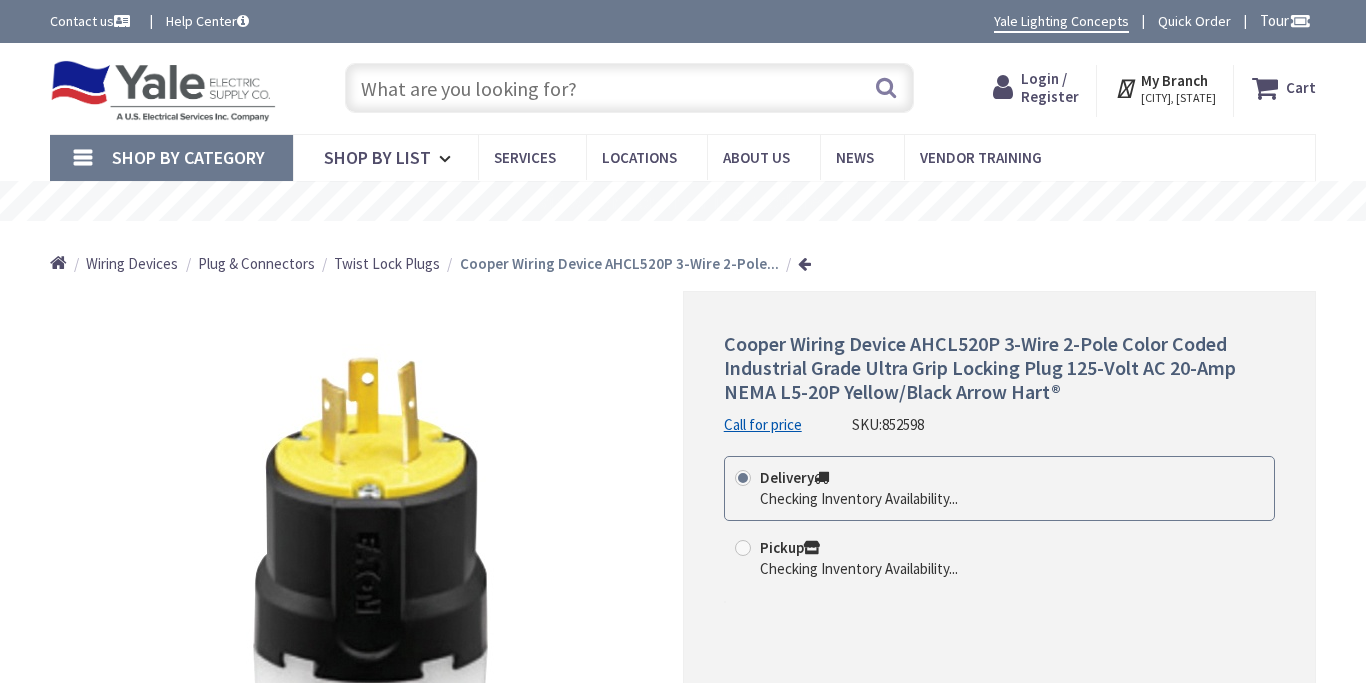 scroll, scrollTop: 0, scrollLeft: 0, axis: both 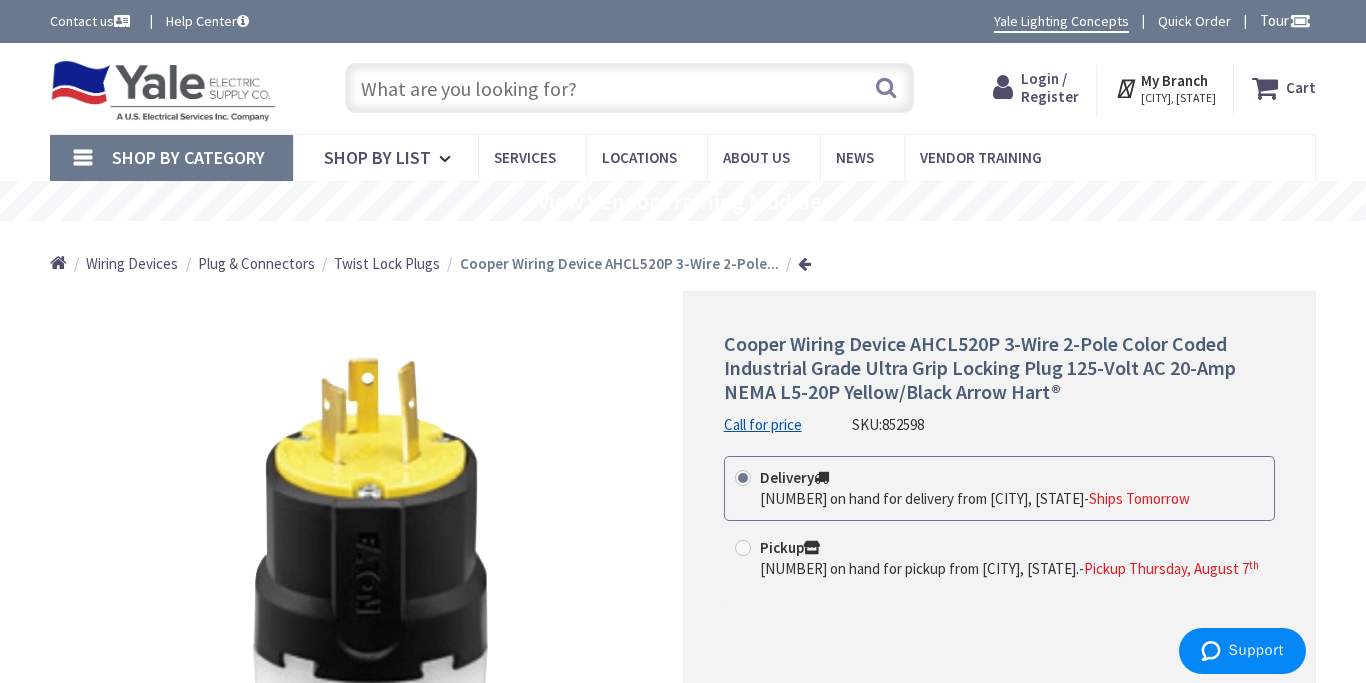 click on "Press Option+1 for screen-reader mode, Option+0 to cancel Accessibility Screen-Reader Guide, Feedback, and Issue Reporting | New window
Login to Your Account
My Branch :  BRIDGEWATER, NJ
Change
Shop By Category
Shop By List
Services
Locations
About Us
News
Vendor Training
Help Center
Customer Service" at bounding box center [683, 1245] 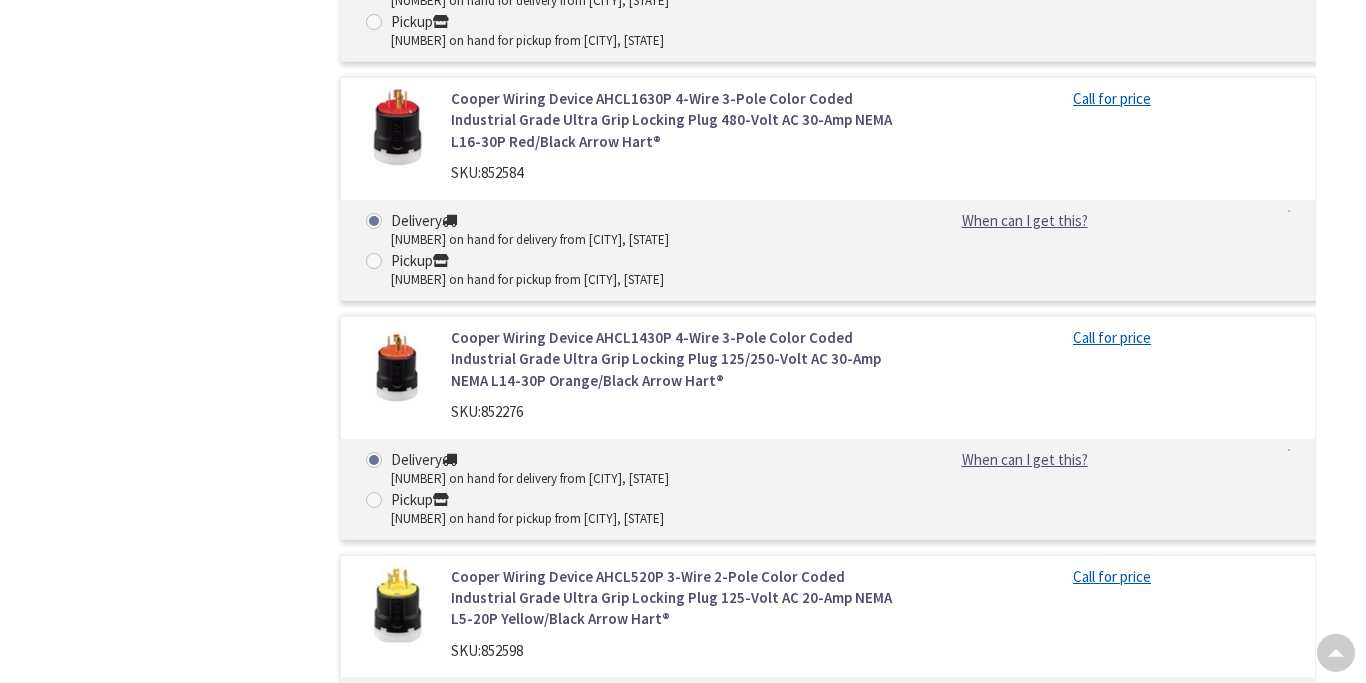 scroll, scrollTop: 1356, scrollLeft: 0, axis: vertical 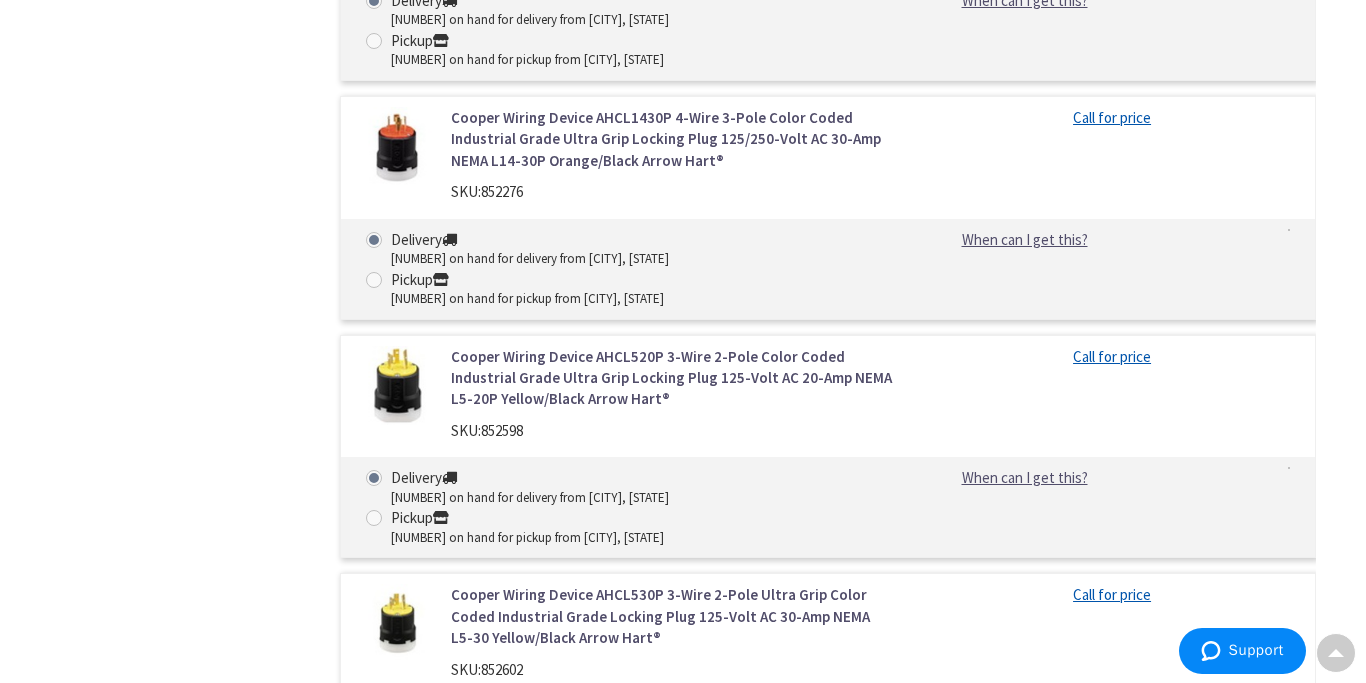 click at bounding box center (396, 624) 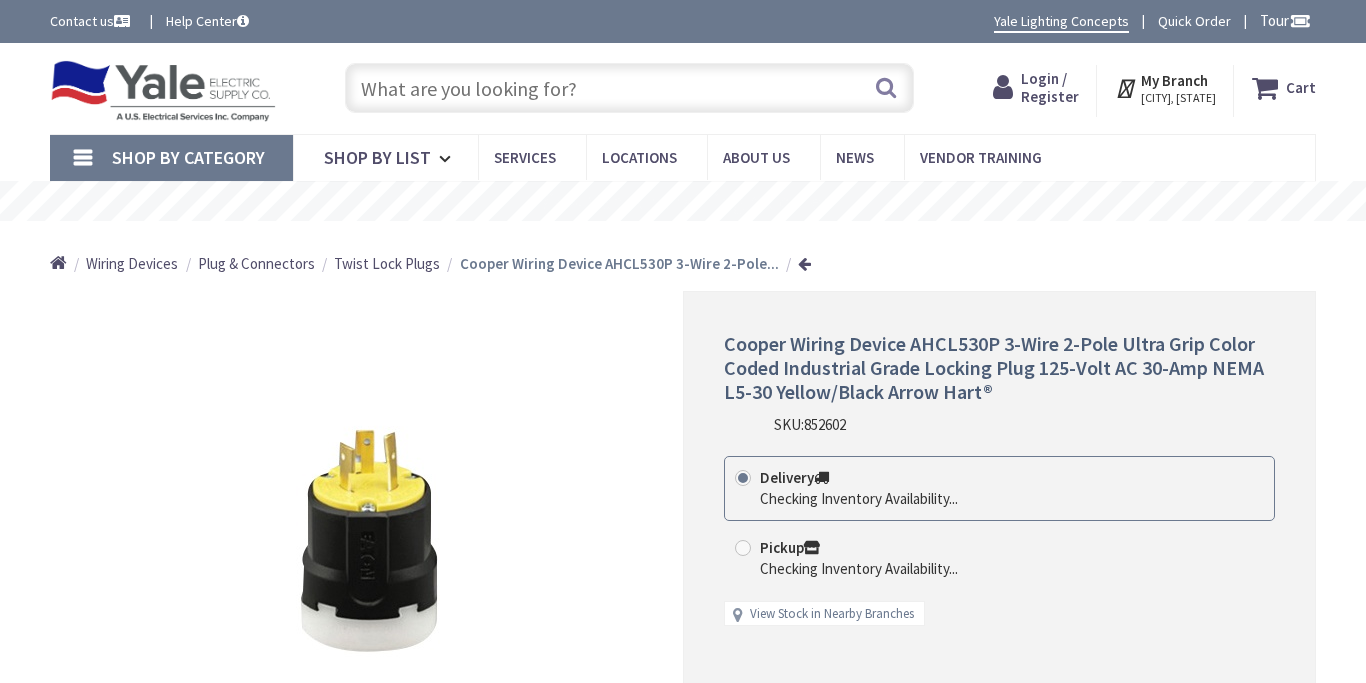 scroll, scrollTop: 0, scrollLeft: 0, axis: both 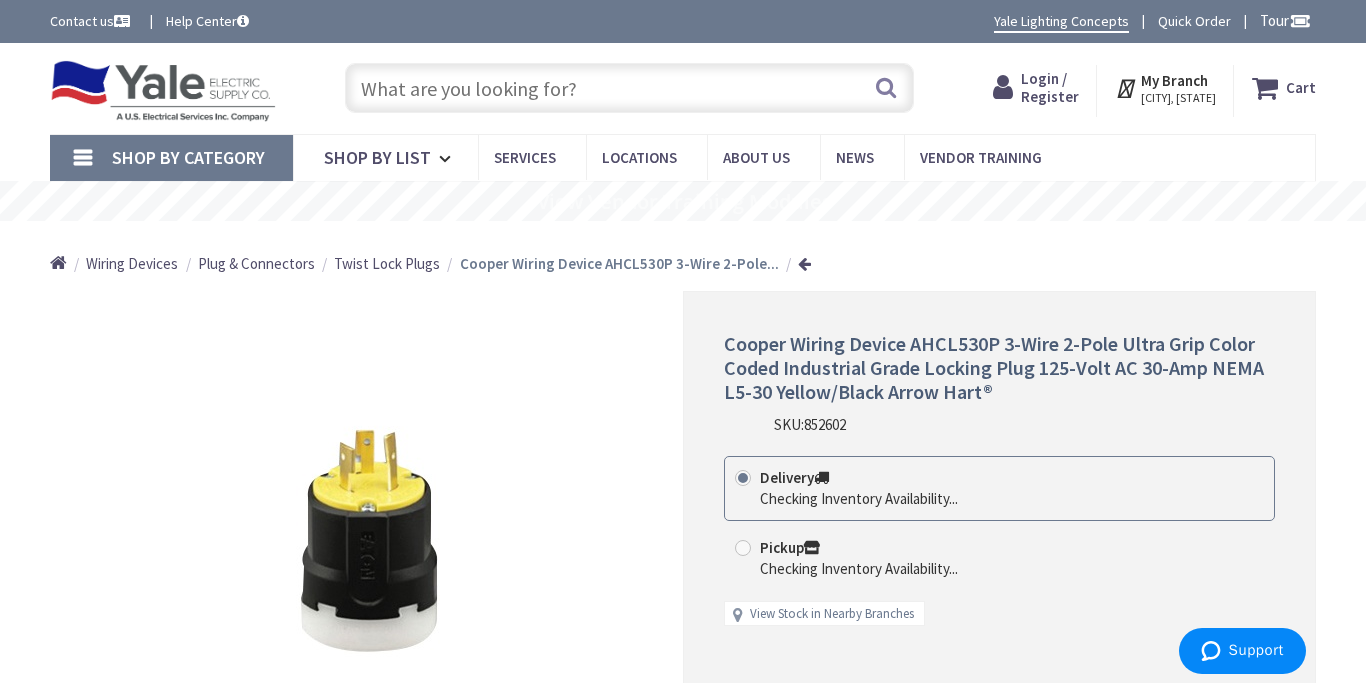 click on "Press Option+1 for screen-reader mode, Option+0 to cancel Accessibility Screen-Reader Guide, Feedback, and Issue Reporting | New window
Login to Your Account
My Branch :  [CITY], [STATE]
Change
Shop By Category
Shop By List
Services
Locations
About Us
News
Vendor Training
Help Center
Customer Service" at bounding box center (683, 1358) 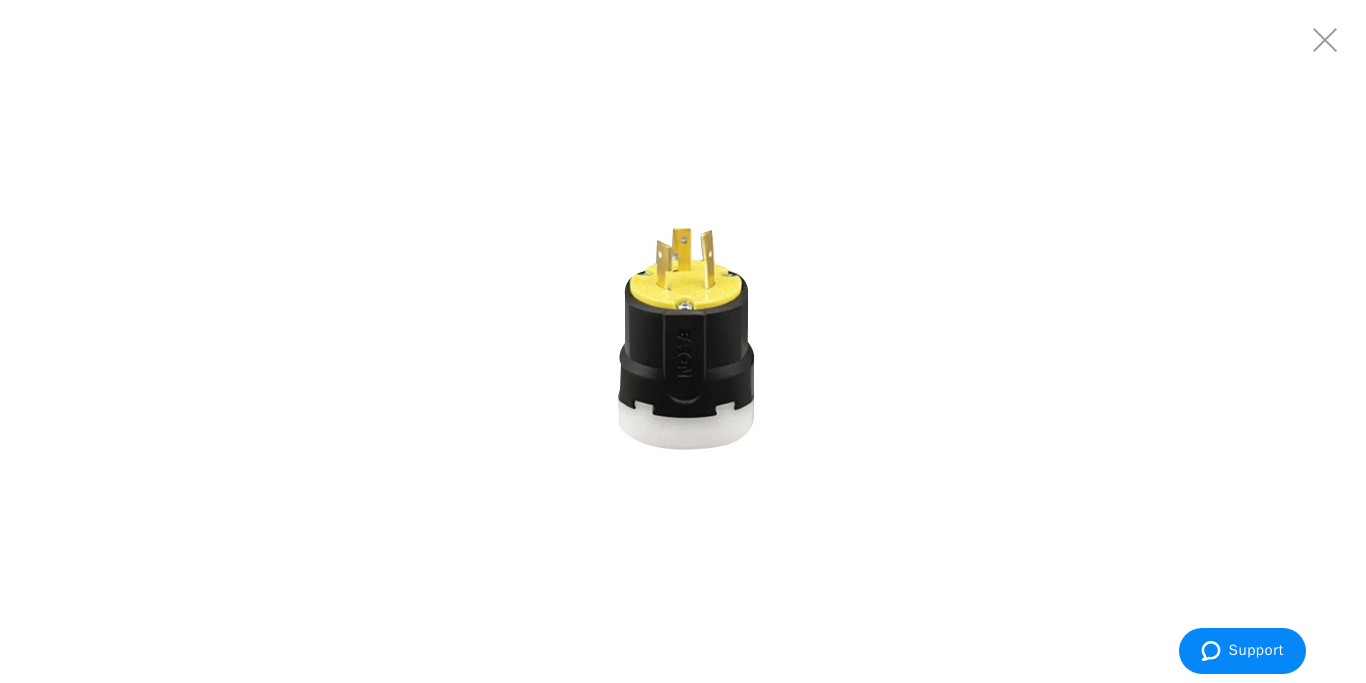 click at bounding box center (683, 342) 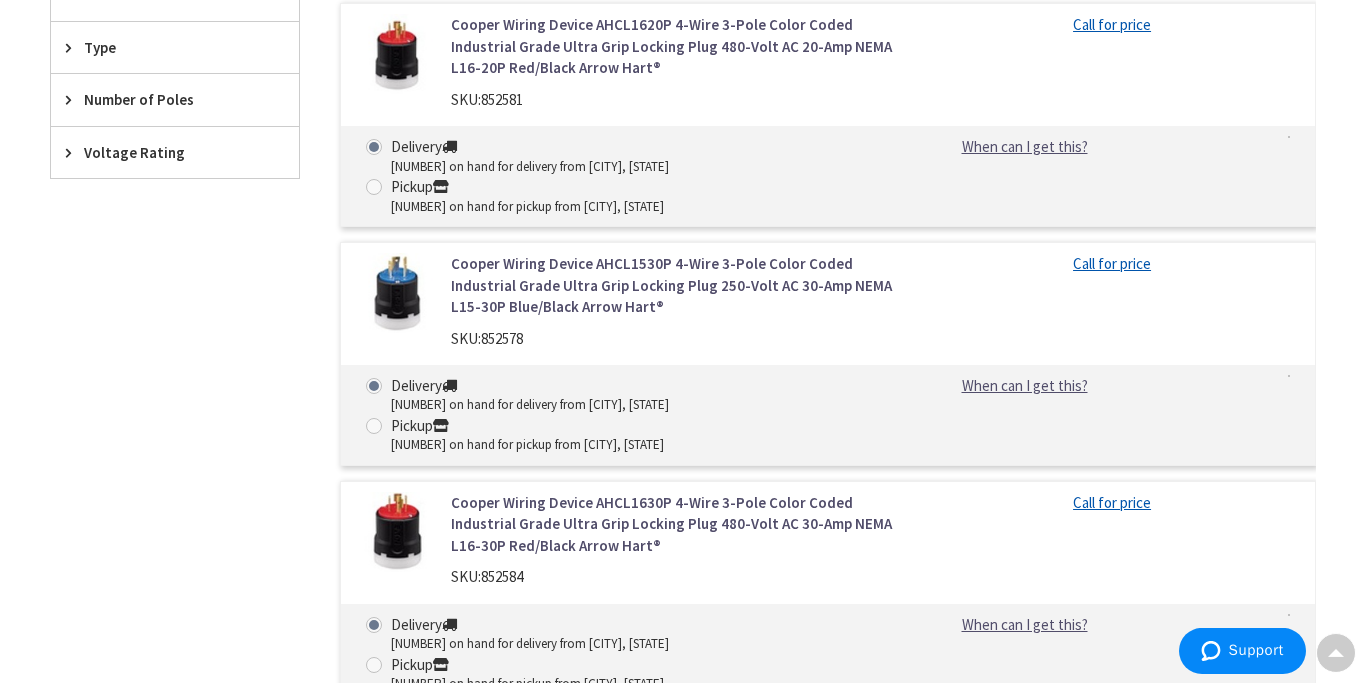 scroll, scrollTop: 0, scrollLeft: 0, axis: both 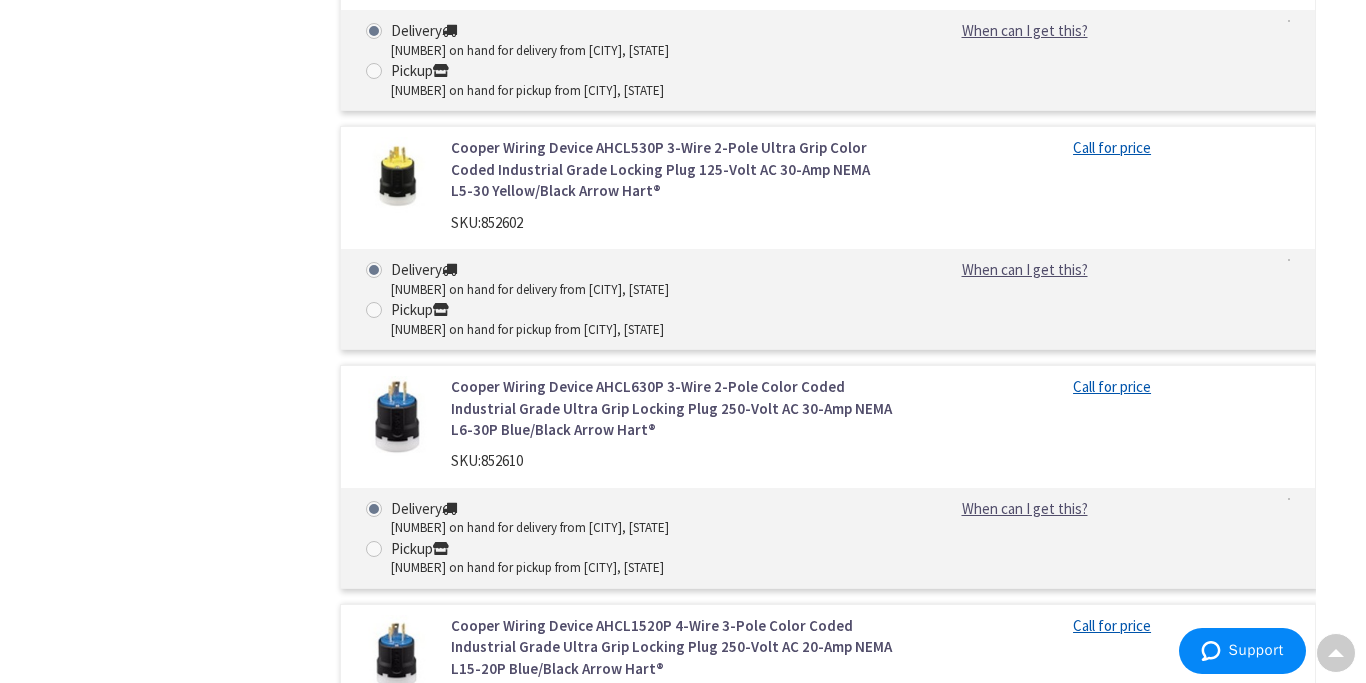 click at bounding box center [396, 416] 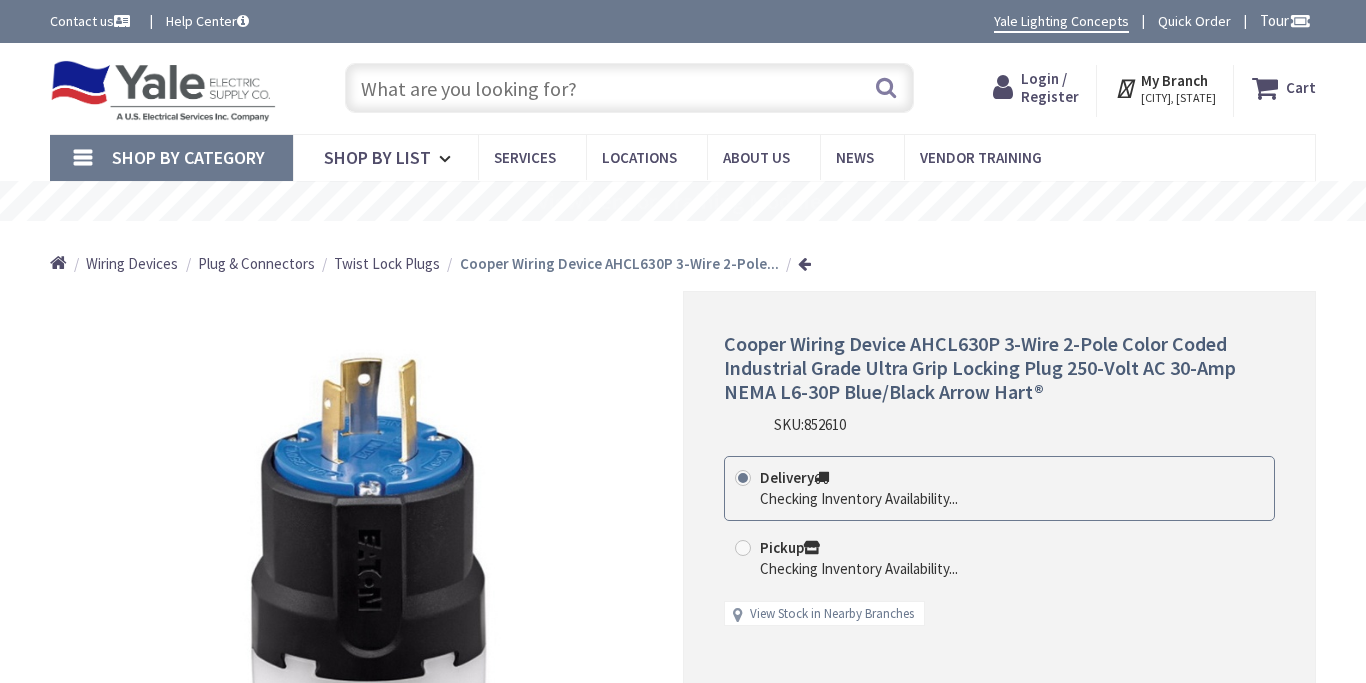 scroll, scrollTop: 0, scrollLeft: 0, axis: both 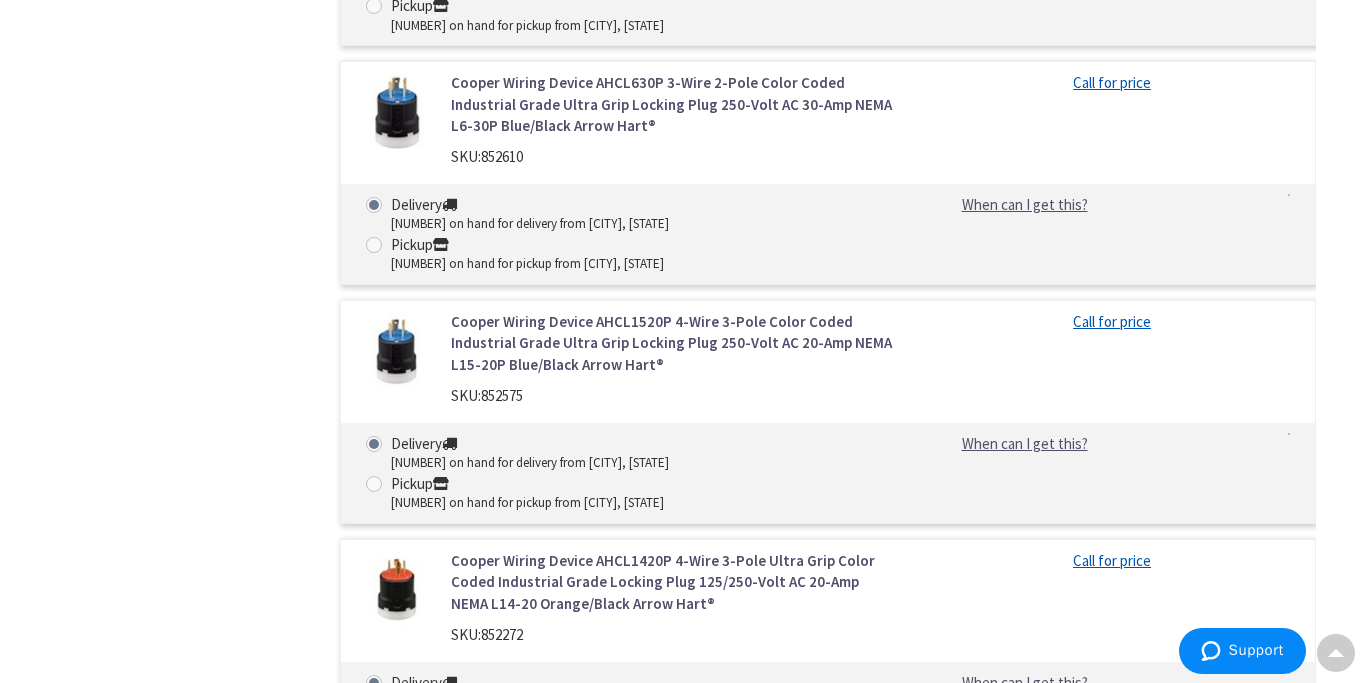 click at bounding box center [396, 829] 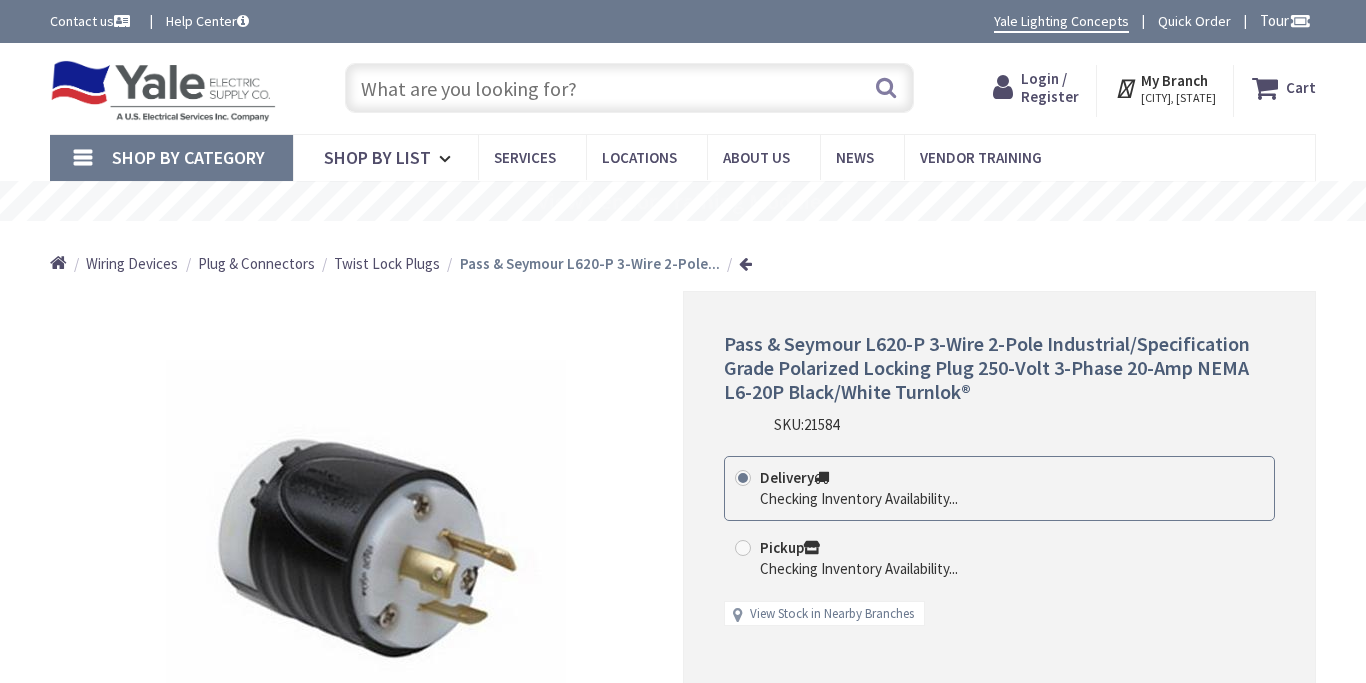 scroll, scrollTop: 0, scrollLeft: 0, axis: both 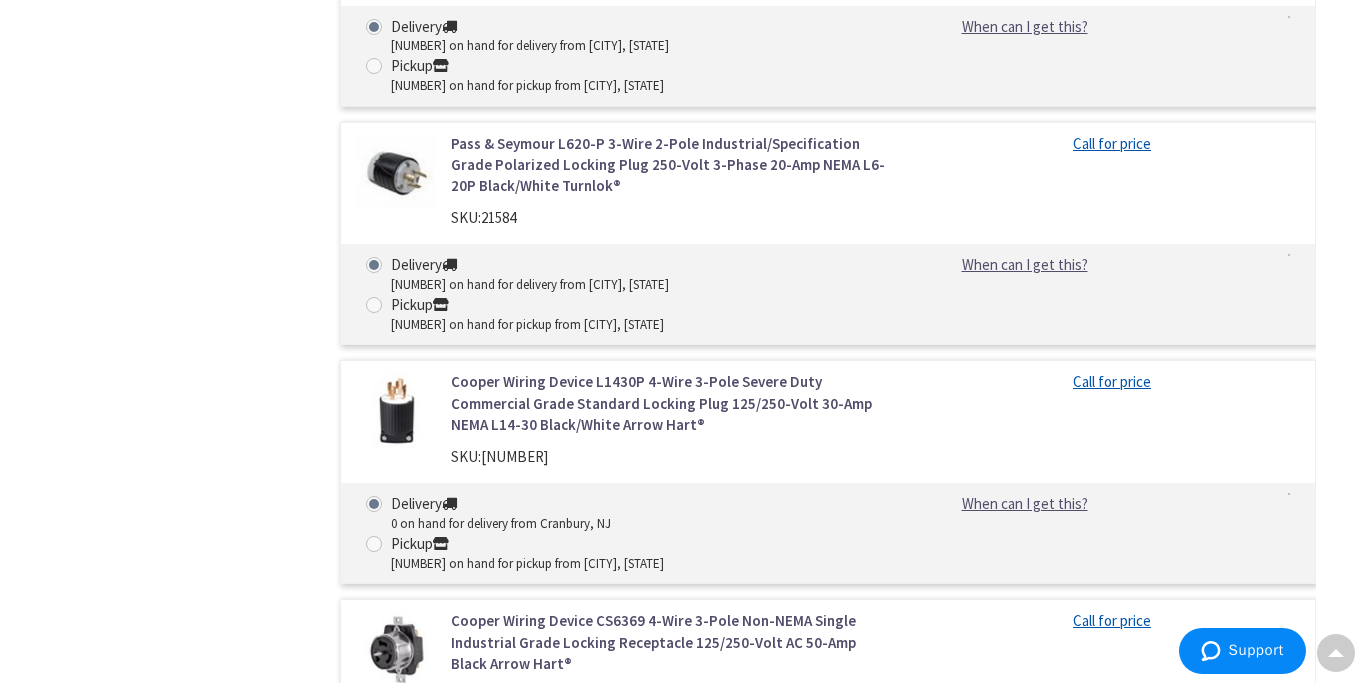 click at bounding box center [396, 889] 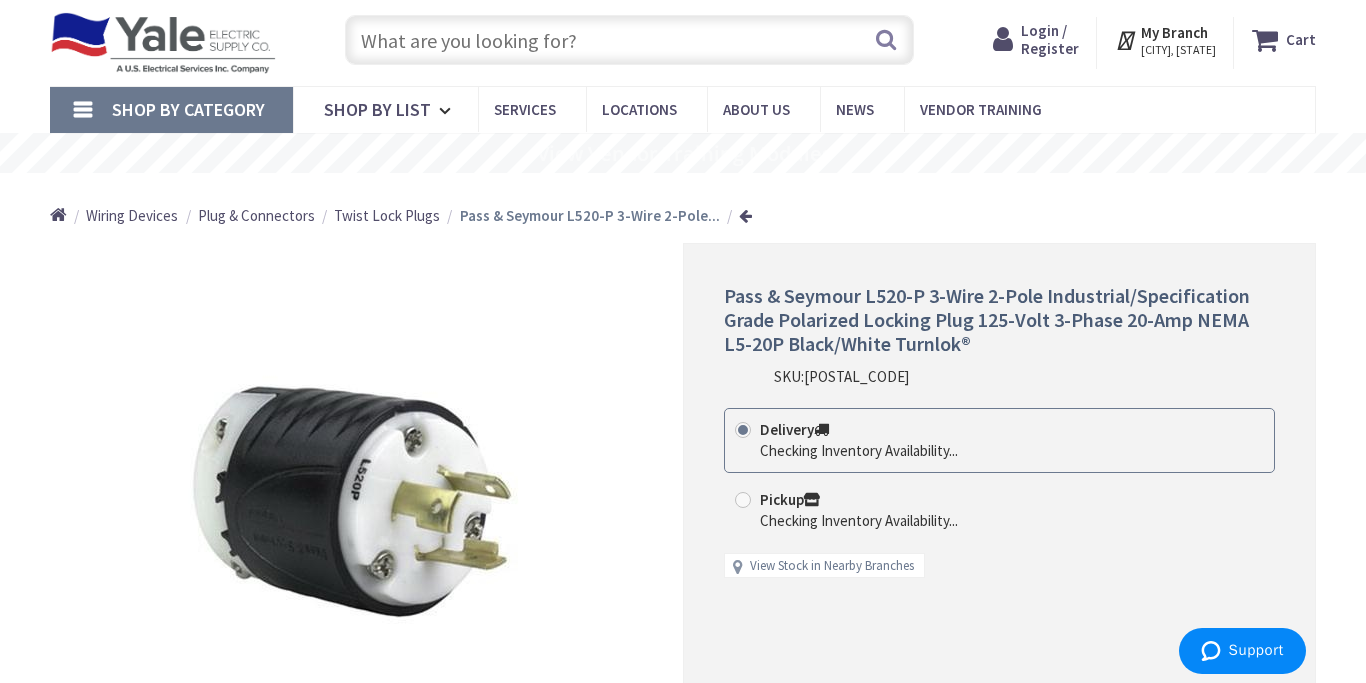 scroll, scrollTop: 48, scrollLeft: 0, axis: vertical 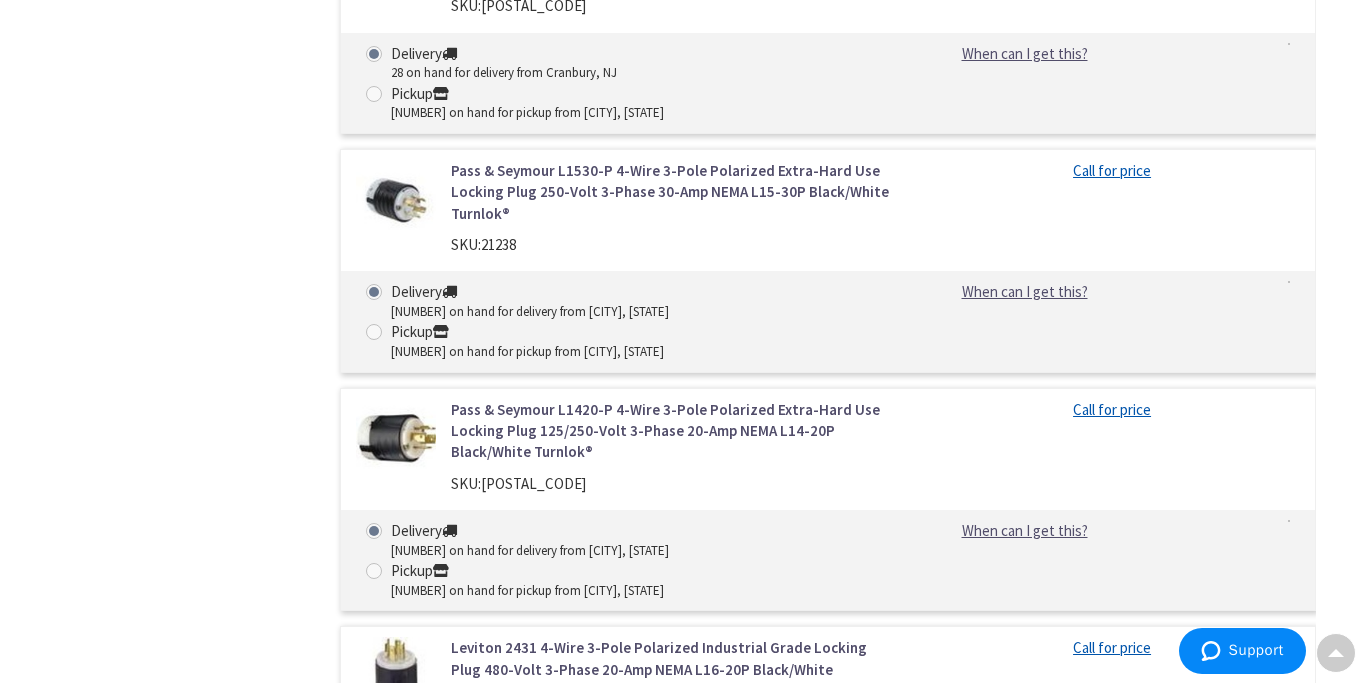 click at bounding box center [396, 1112] 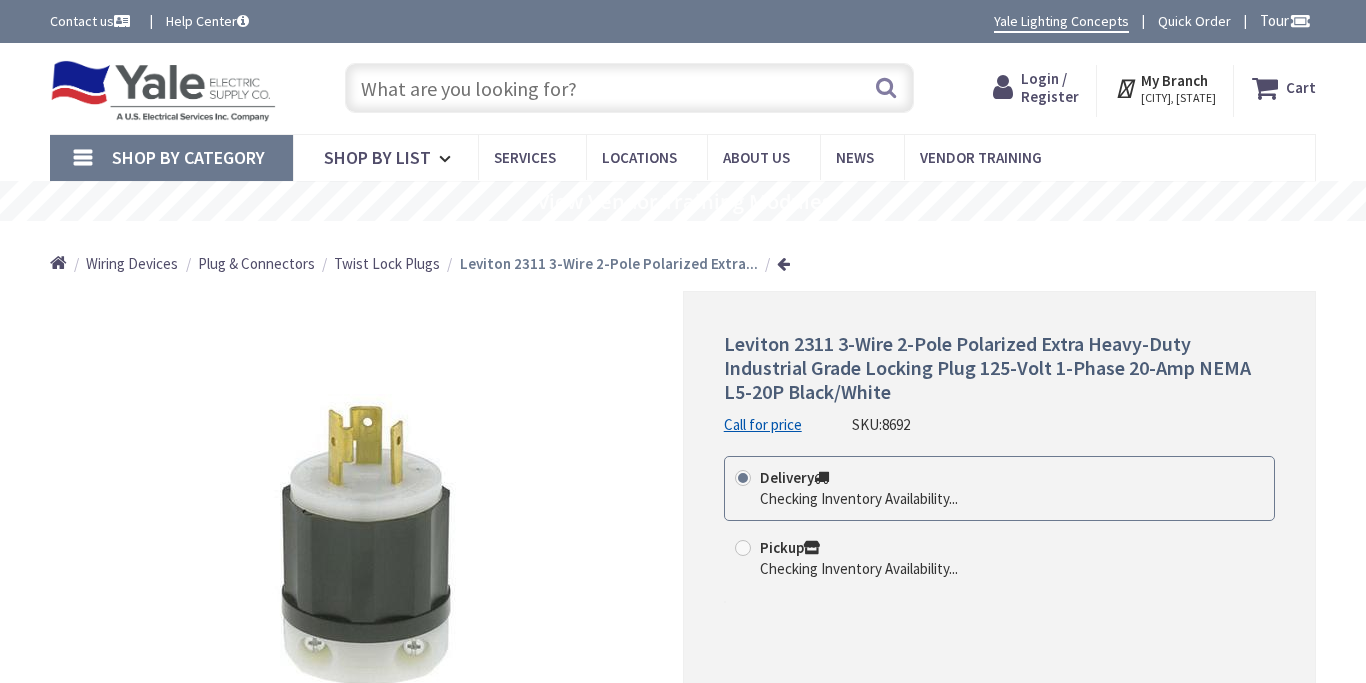 scroll, scrollTop: 0, scrollLeft: 0, axis: both 